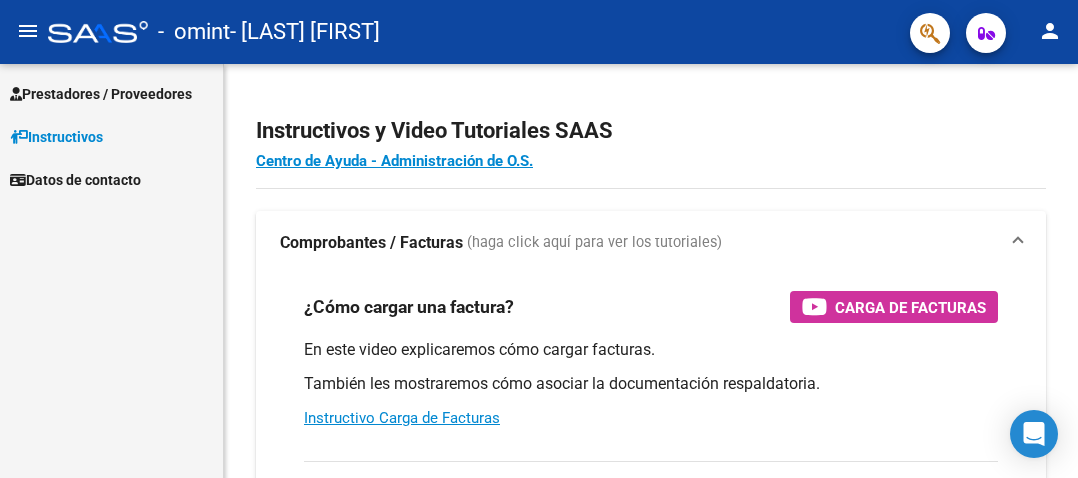 scroll, scrollTop: 0, scrollLeft: 0, axis: both 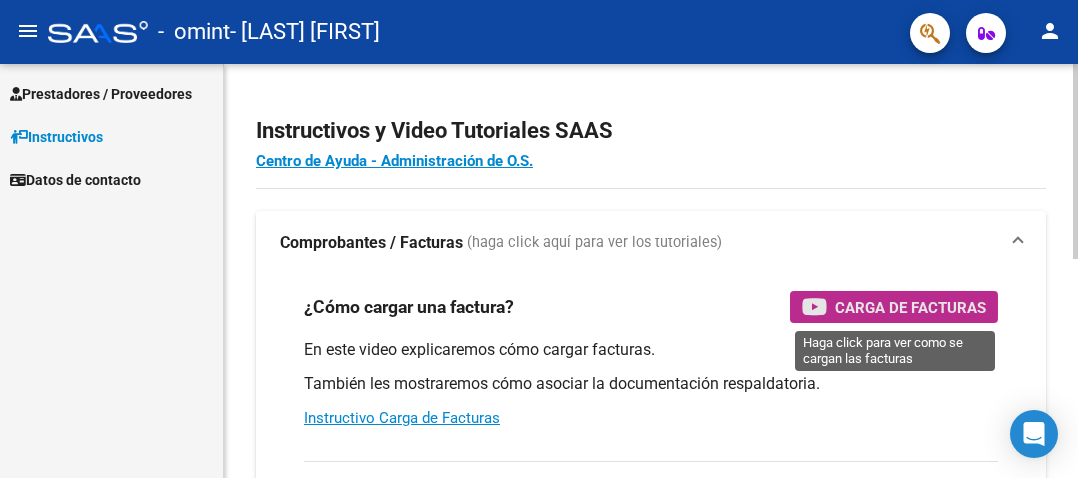 click on "Carga de Facturas" at bounding box center [910, 307] 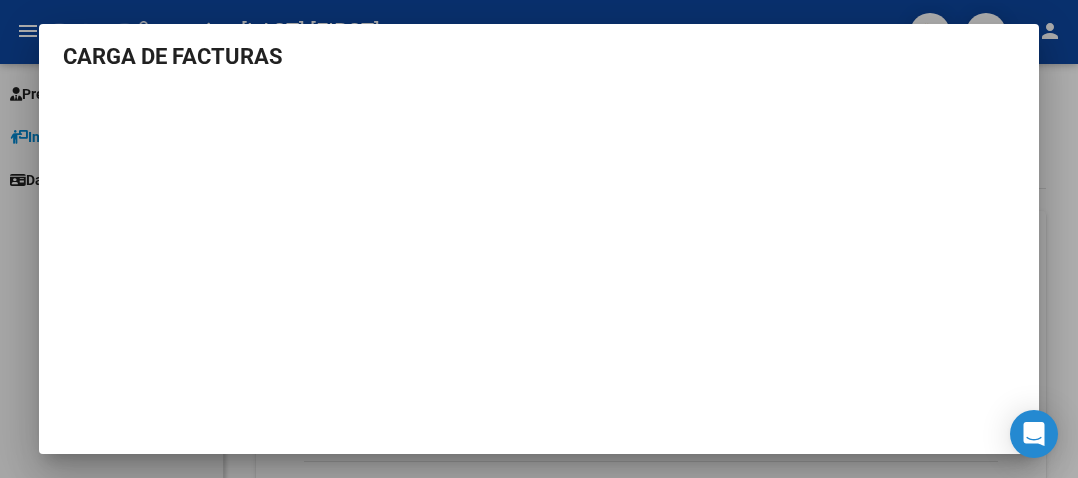 scroll, scrollTop: 10, scrollLeft: 0, axis: vertical 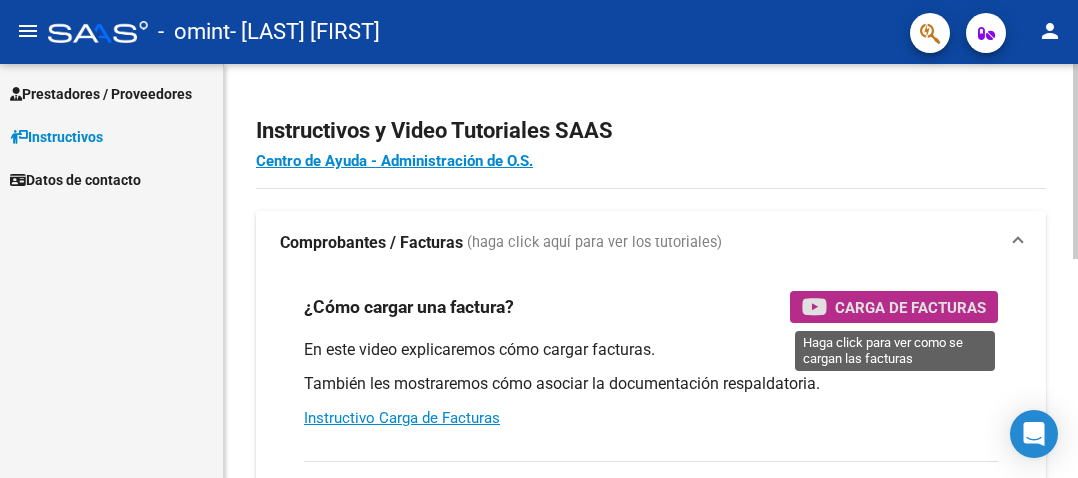 type 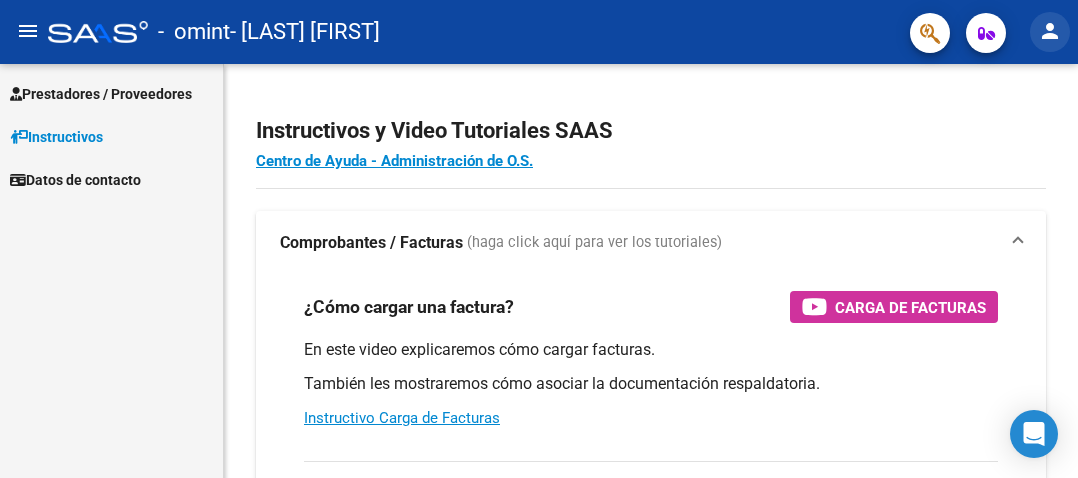 click on "person" 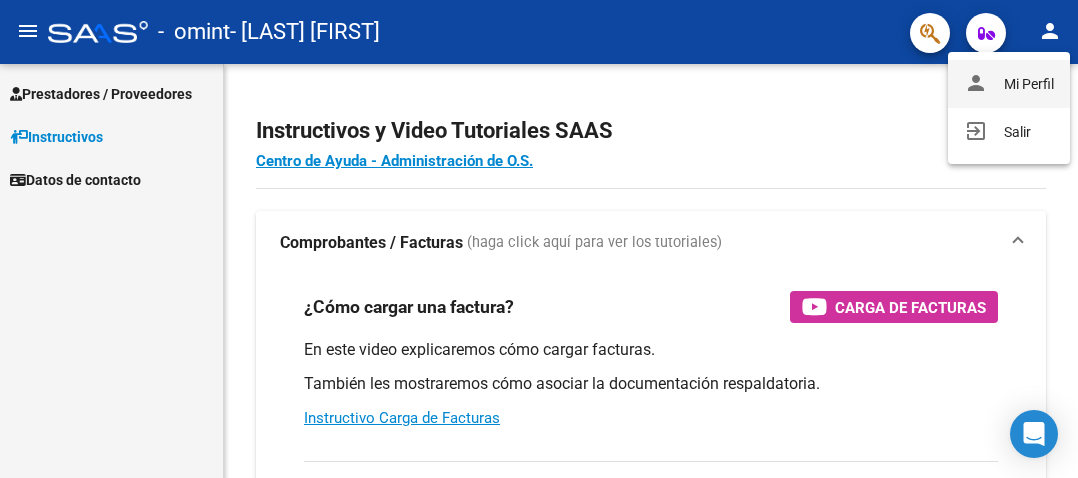 click on "person  Mi Perfil" at bounding box center [1009, 84] 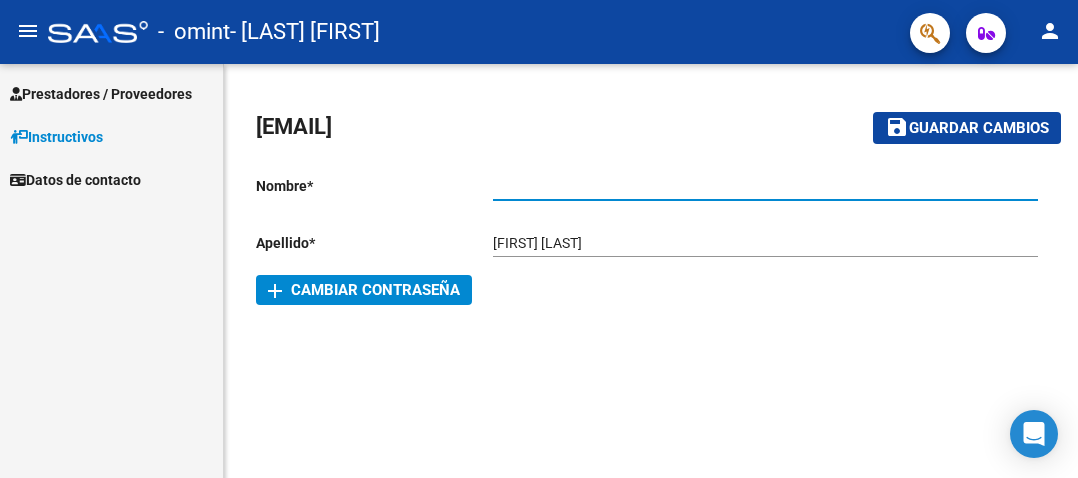 click on "Ingresar nombre" at bounding box center [765, 186] 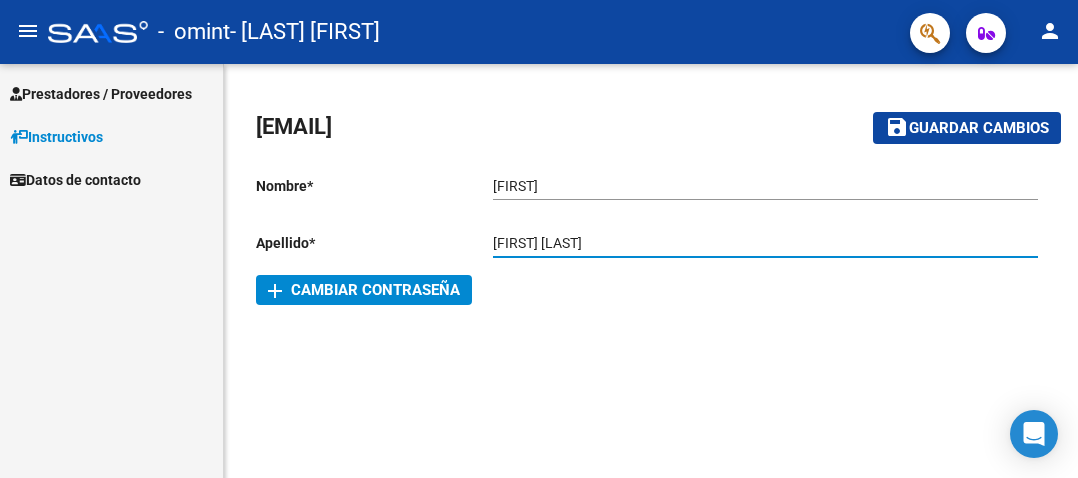 drag, startPoint x: 533, startPoint y: 239, endPoint x: 424, endPoint y: 217, distance: 111.19802 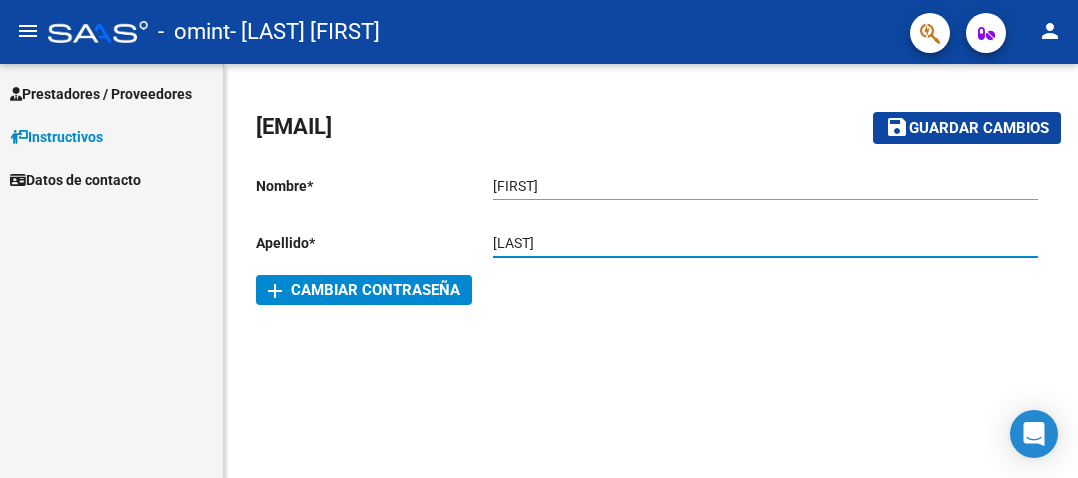 type on "[LAST]" 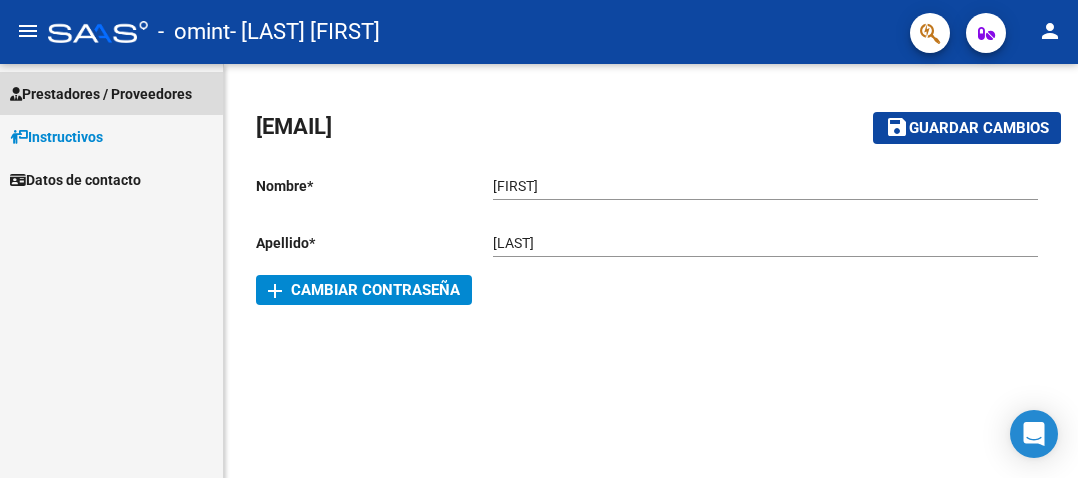 click on "Prestadores / Proveedores" at bounding box center (101, 94) 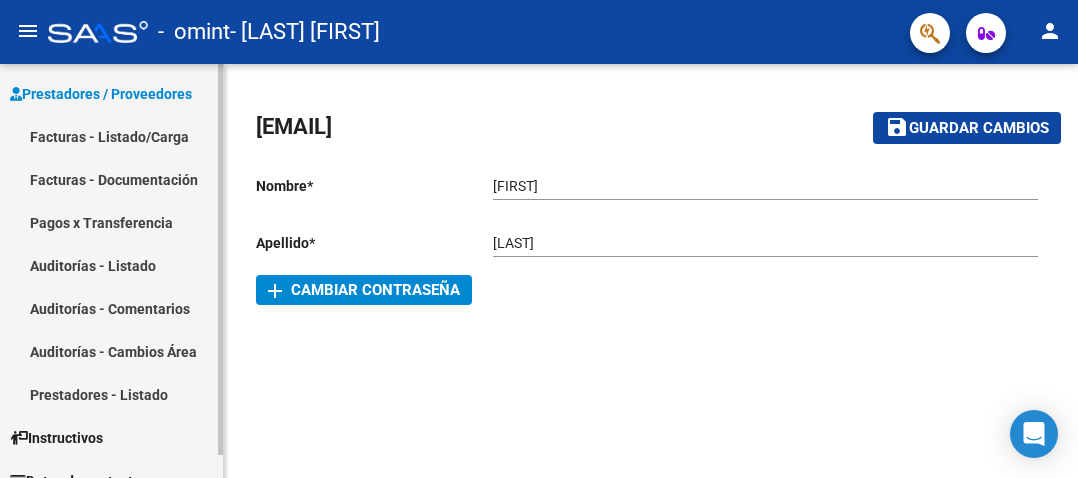click on "Facturas - Listado/Carga" at bounding box center (111, 136) 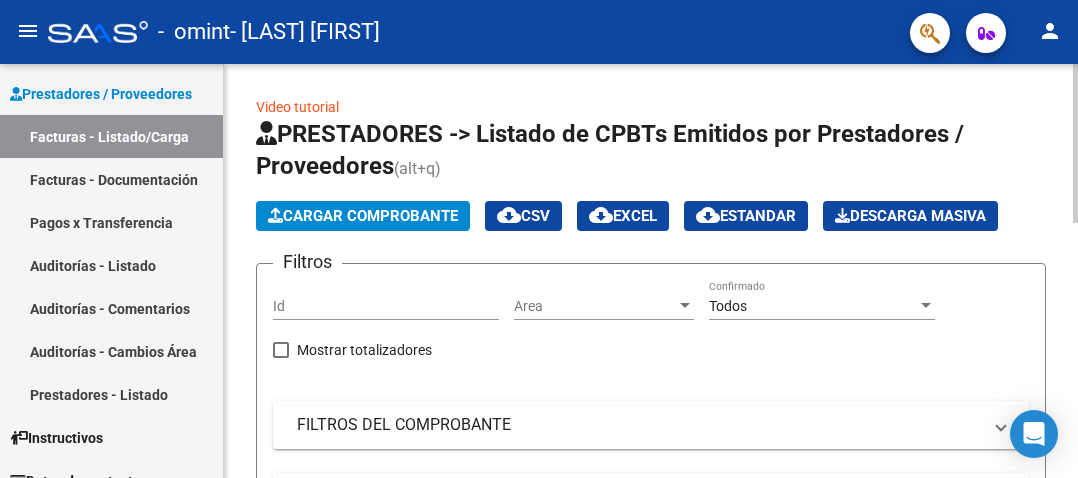 click on "Cargar Comprobante" 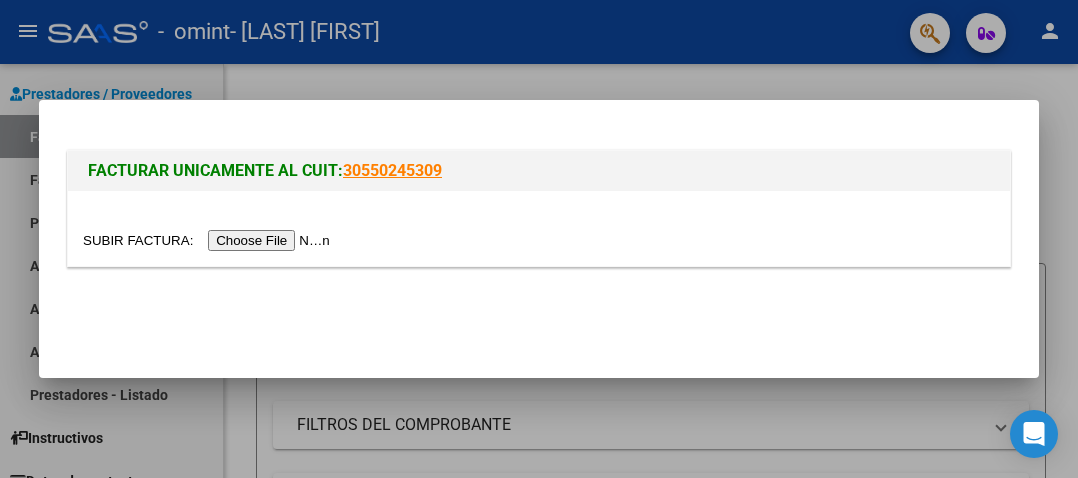 click at bounding box center (209, 240) 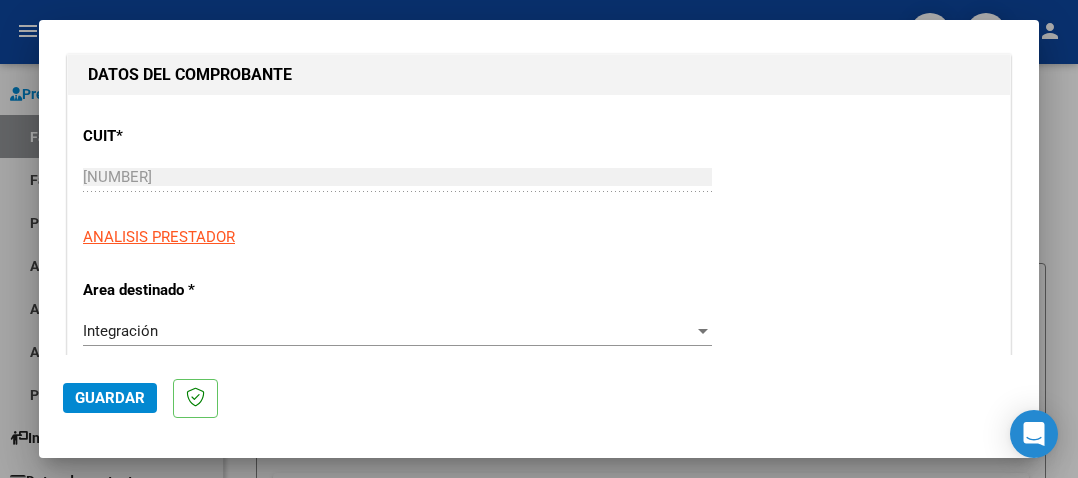 scroll, scrollTop: 300, scrollLeft: 0, axis: vertical 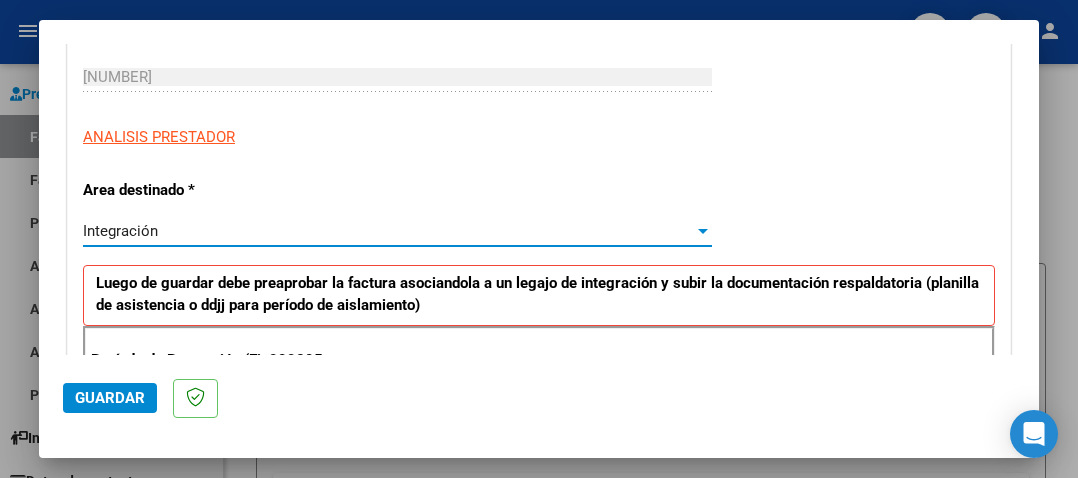 click on "Integración" at bounding box center (388, 231) 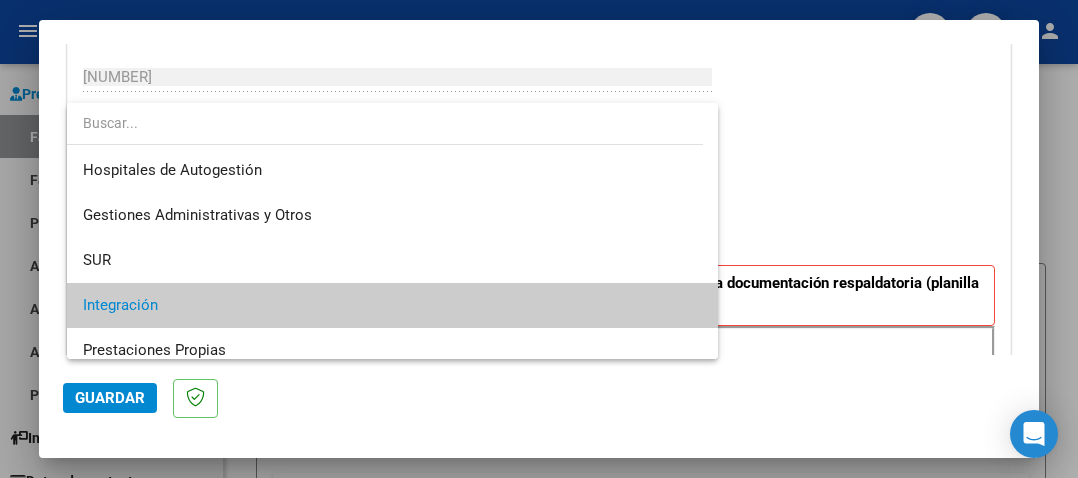 scroll, scrollTop: 75, scrollLeft: 0, axis: vertical 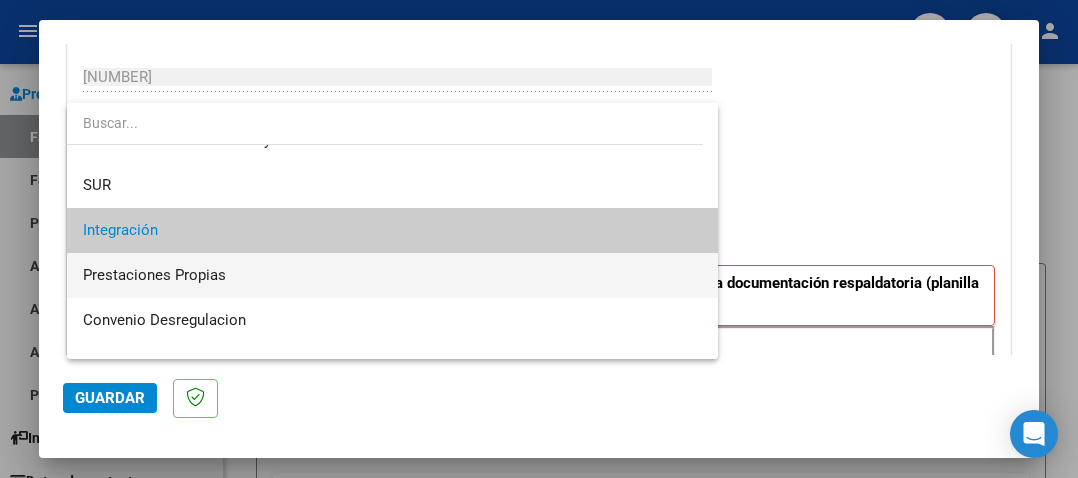 click on "Prestaciones Propias" at bounding box center [392, 275] 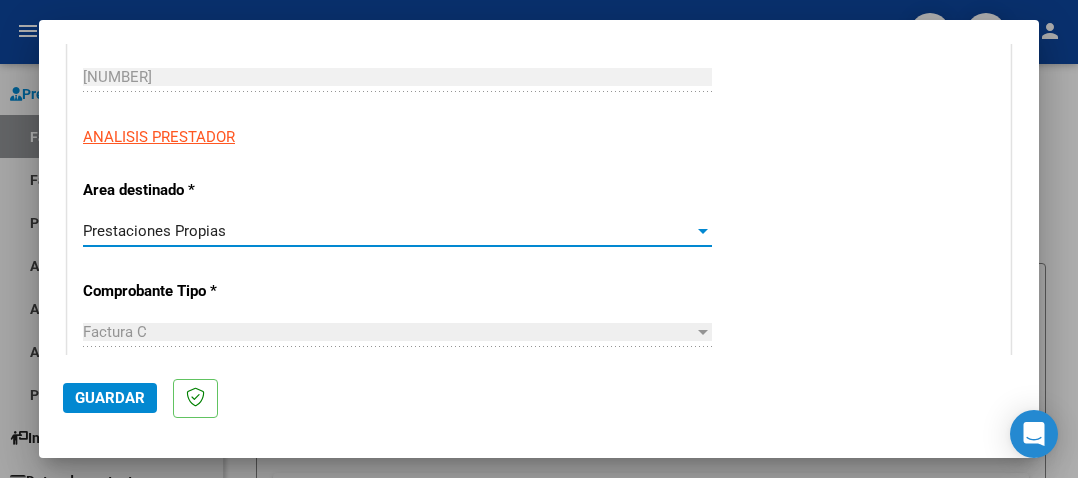click on "Prestaciones Propias" at bounding box center [388, 231] 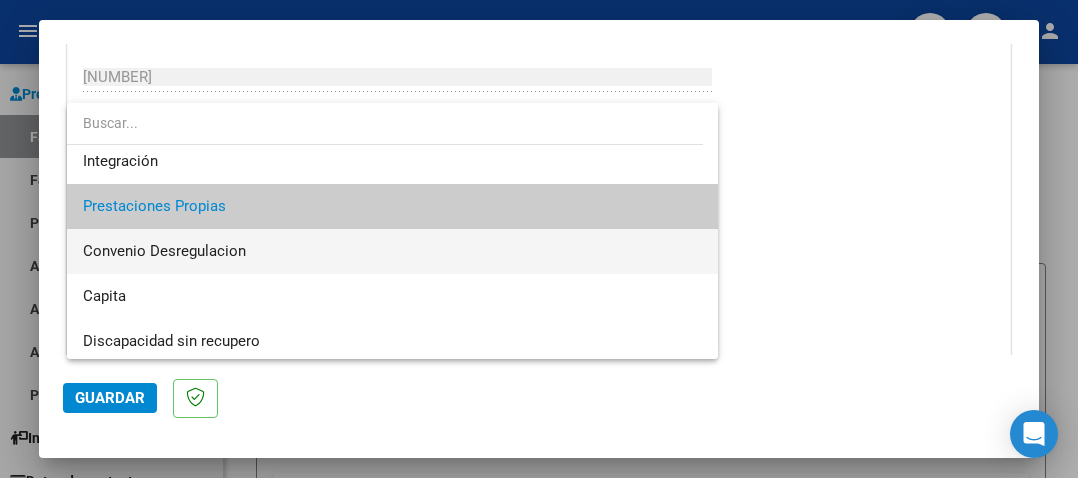 scroll, scrollTop: 149, scrollLeft: 0, axis: vertical 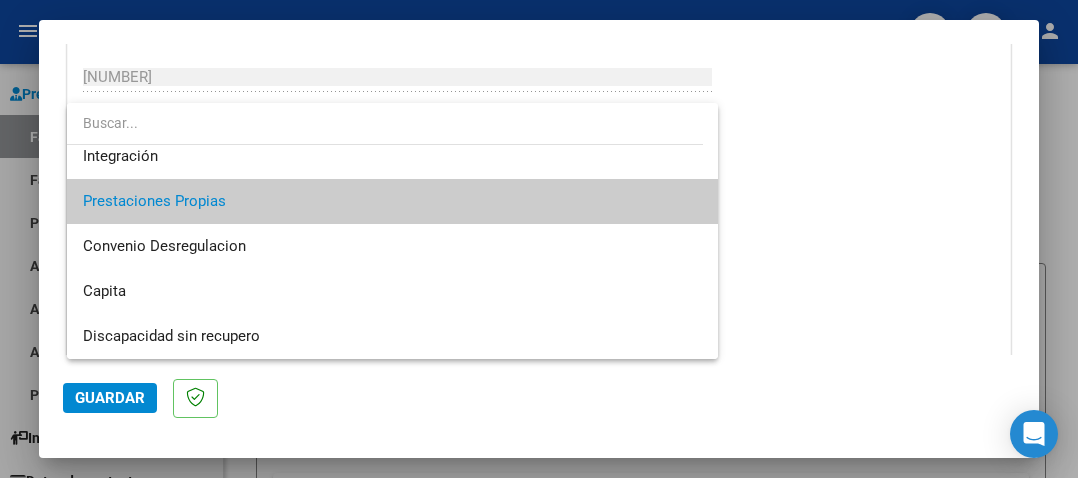 click on "Prestaciones Propias" at bounding box center [392, 201] 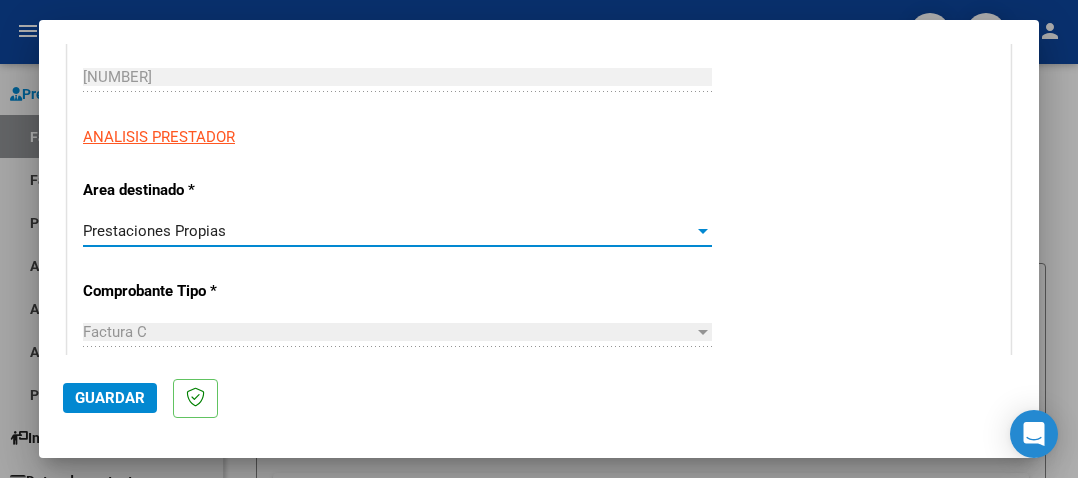 click on "Prestaciones Propias" at bounding box center (388, 231) 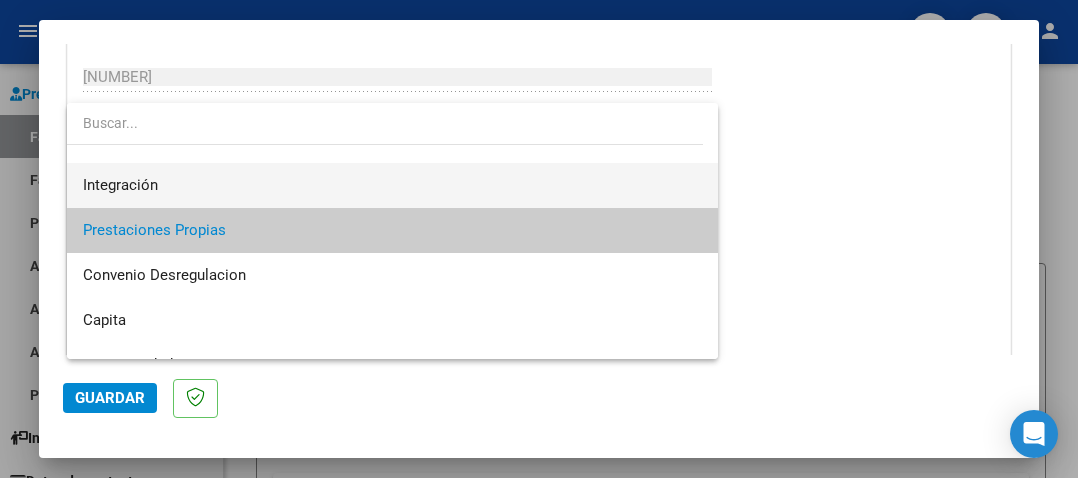 click on "Integración" at bounding box center (392, 185) 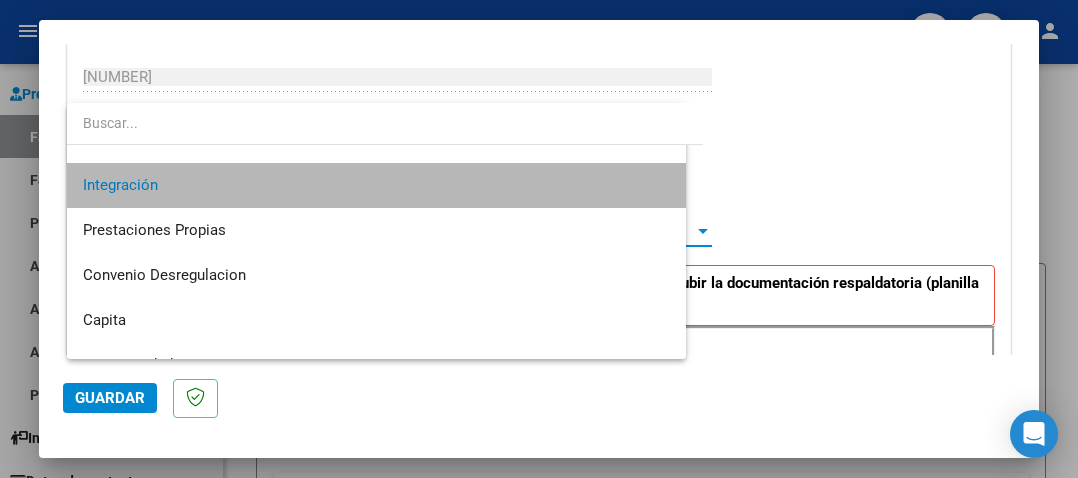 scroll, scrollTop: 135, scrollLeft: 0, axis: vertical 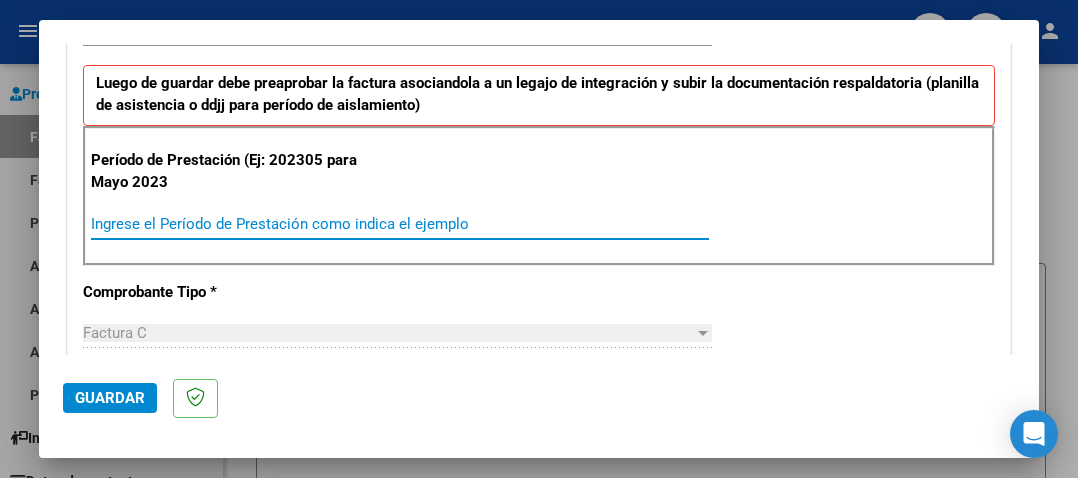 click on "Ingrese el Período de Prestación como indica el ejemplo" at bounding box center [400, 224] 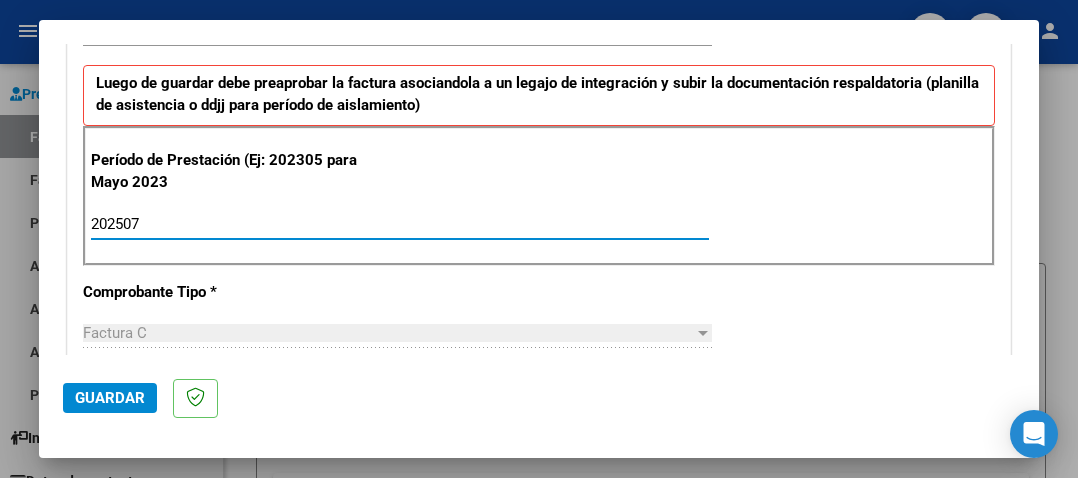 type on "202507" 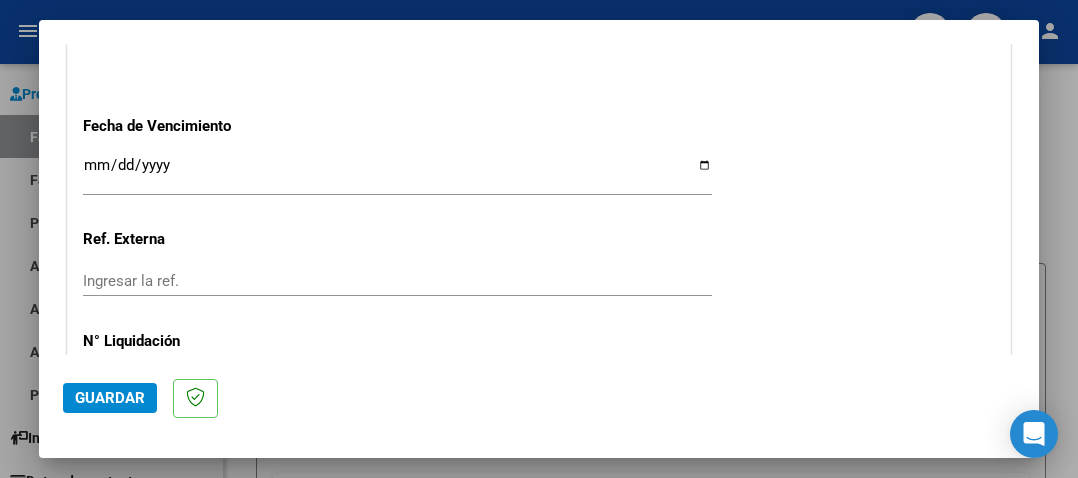 scroll, scrollTop: 1400, scrollLeft: 0, axis: vertical 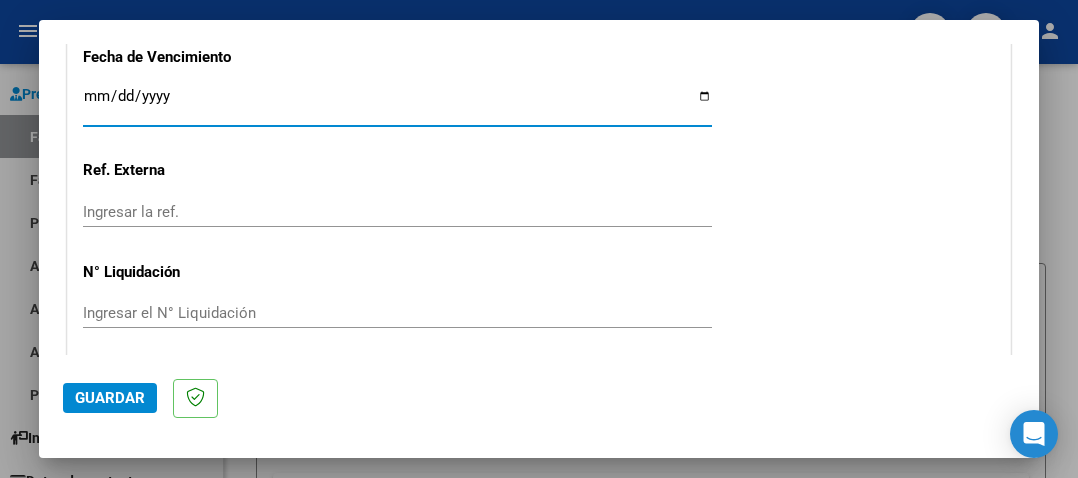 click on "Ingresar la fecha" at bounding box center [397, 104] 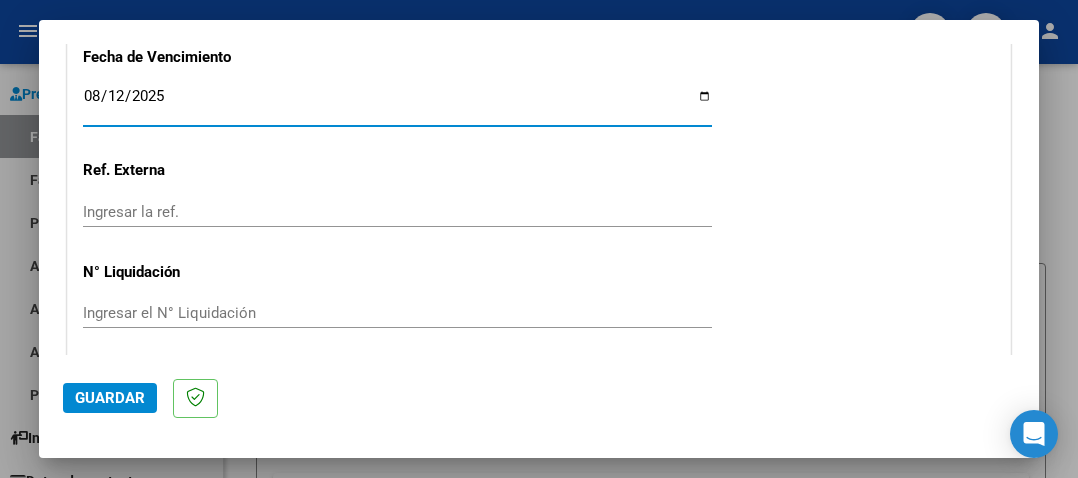 type on "2025-08-12" 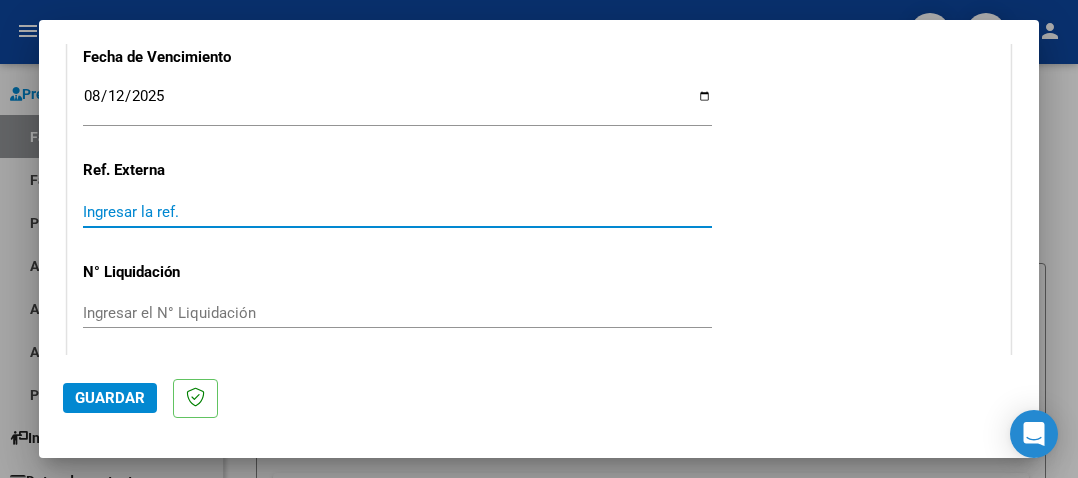 click on "Ingresar la ref." at bounding box center (397, 212) 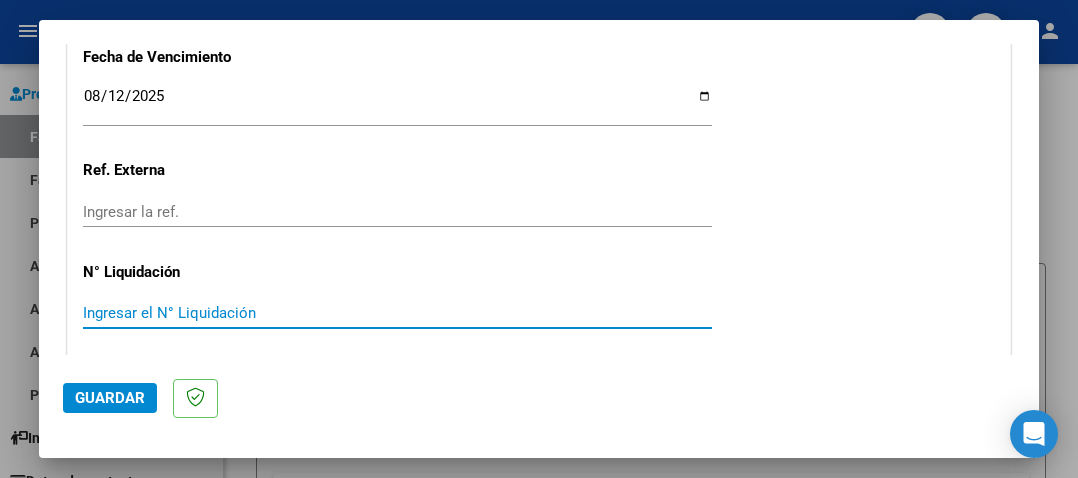 click on "Ingresar el N° Liquidación" at bounding box center (397, 313) 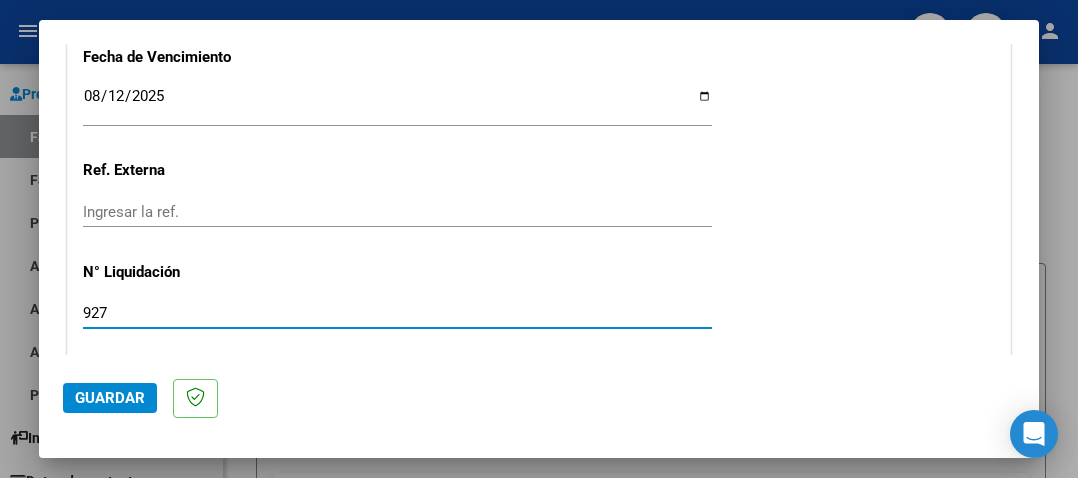 type on "927" 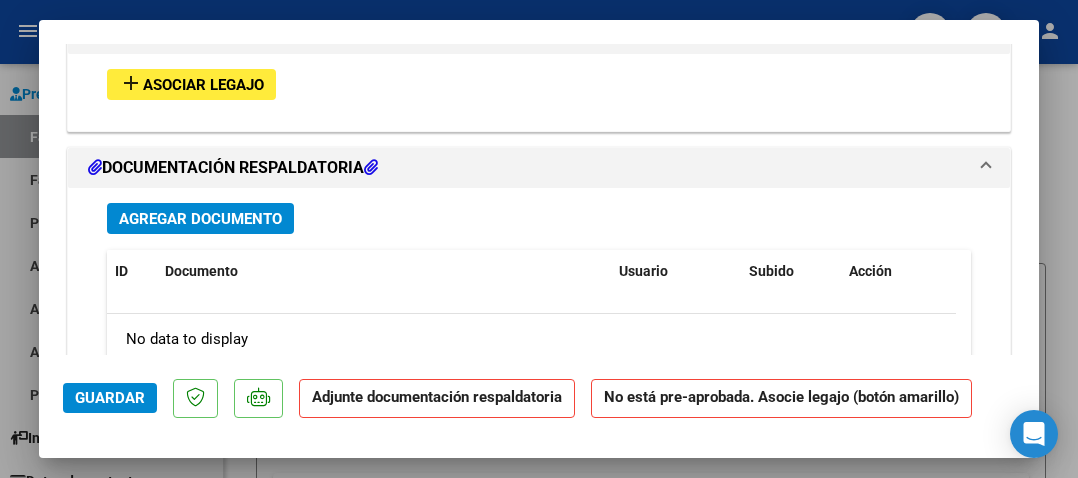 scroll, scrollTop: 1800, scrollLeft: 0, axis: vertical 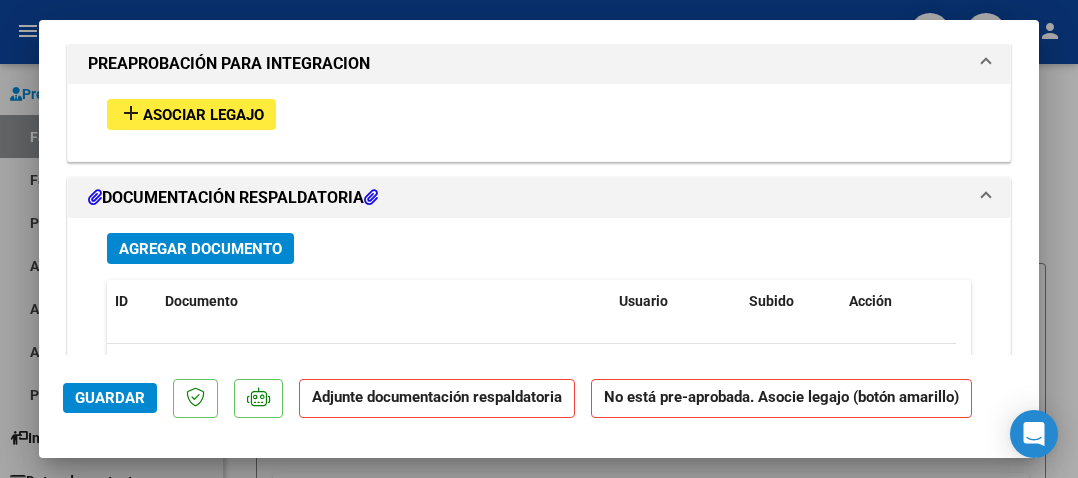 click on "Agregar Documento" at bounding box center (200, 249) 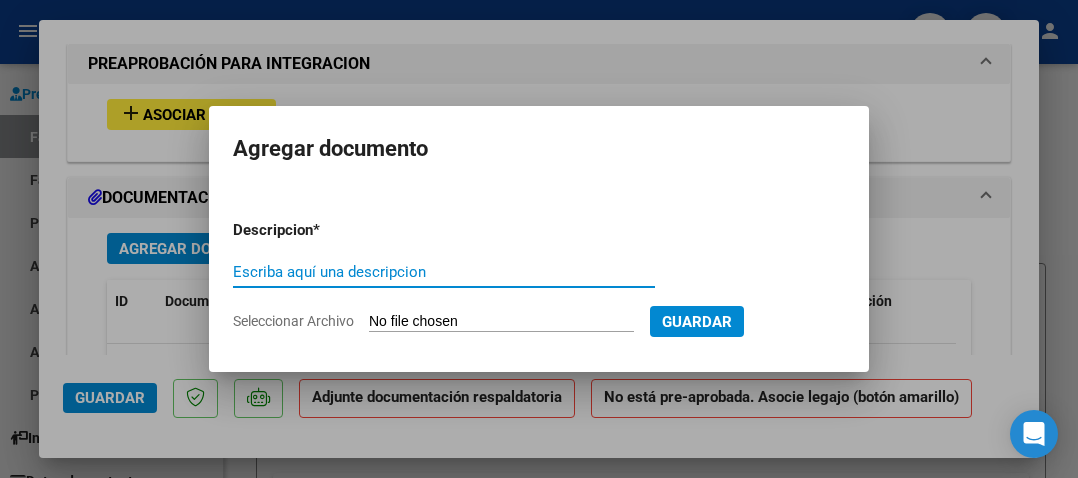click on "Escriba aquí una descripcion" at bounding box center (444, 272) 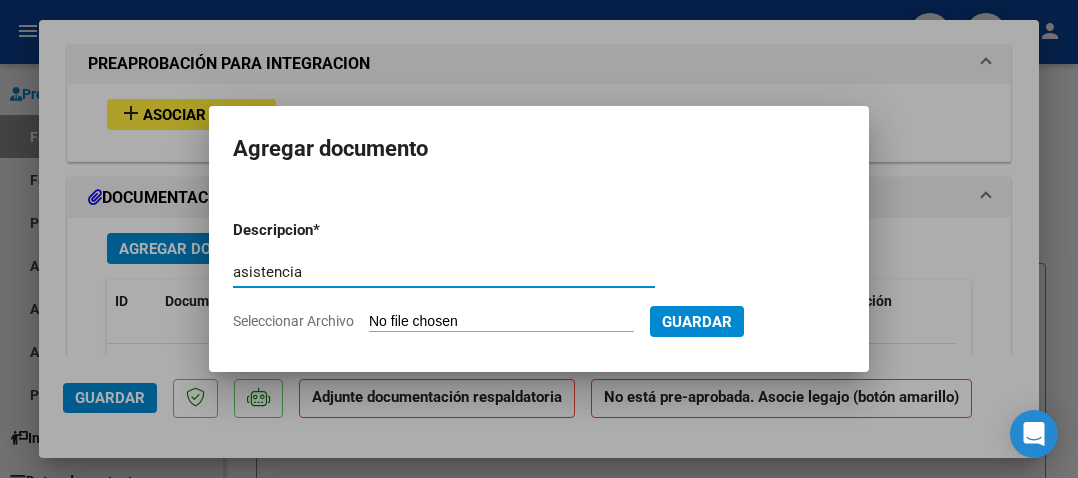 type on "asistencia" 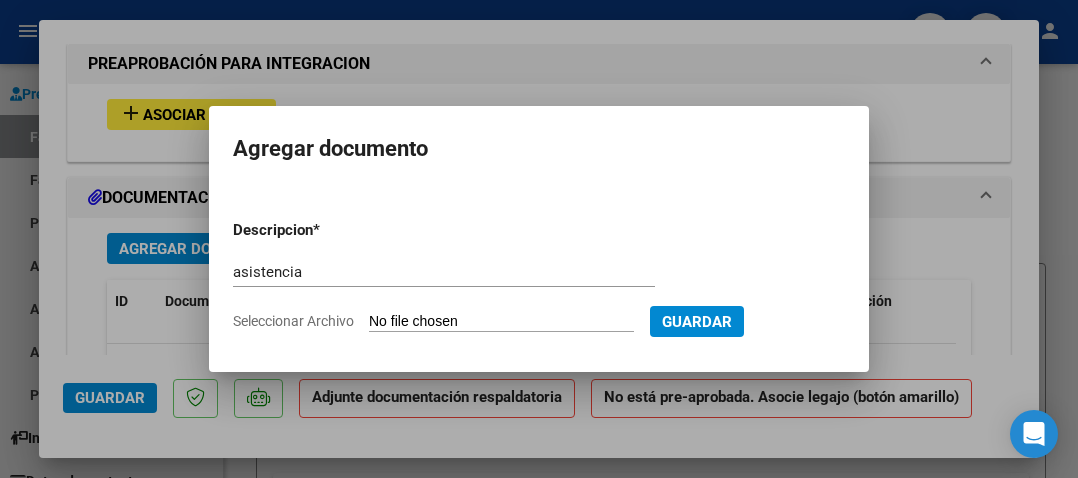 click on "Descripcion  *   asistencia Escriba aquí una descripcion  Seleccionar Archivo Guardar" at bounding box center (539, 275) 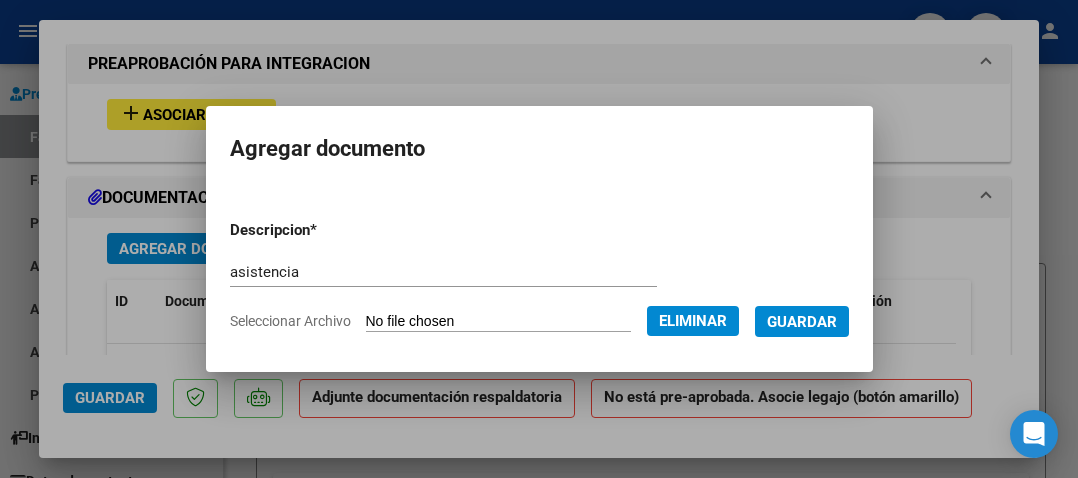 click on "Guardar" at bounding box center (802, 321) 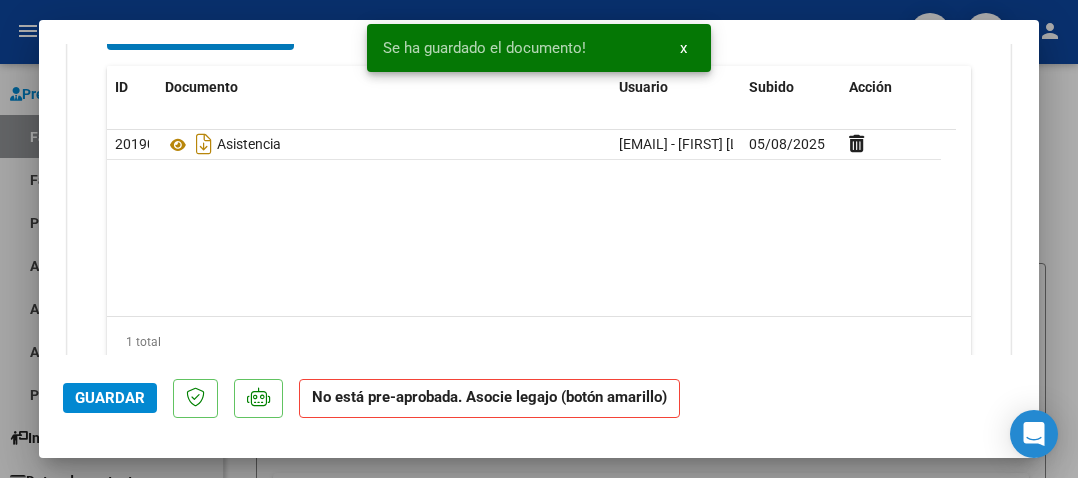 scroll, scrollTop: 2088, scrollLeft: 0, axis: vertical 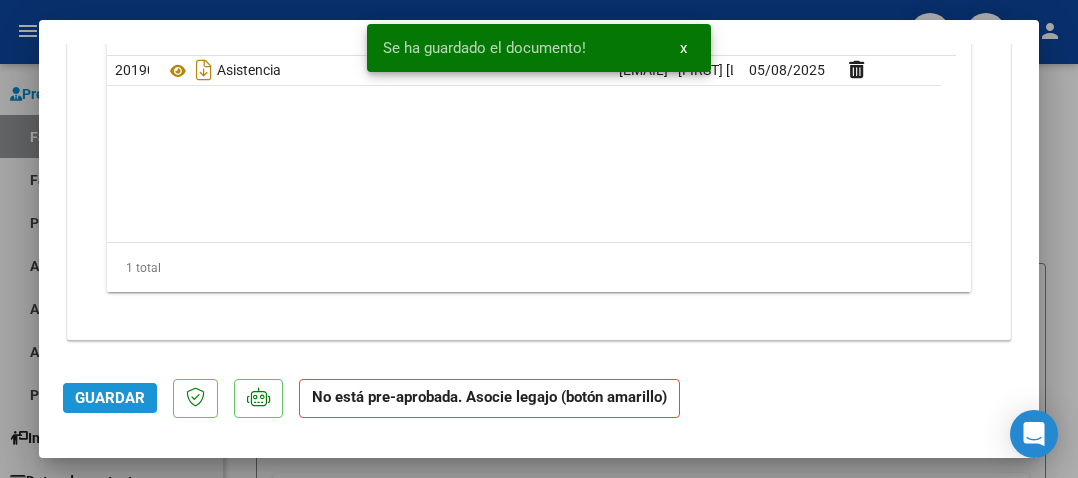 click on "Guardar" 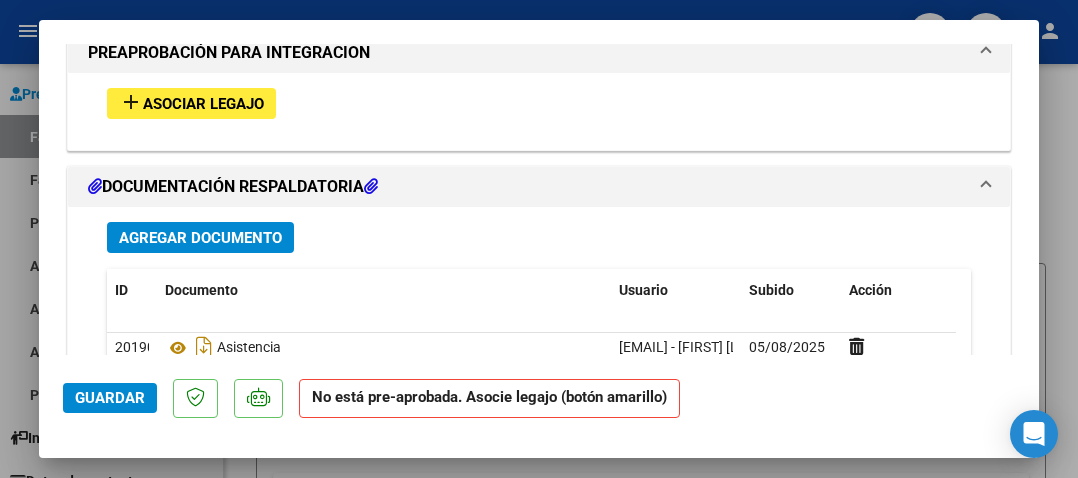 scroll, scrollTop: 1700, scrollLeft: 0, axis: vertical 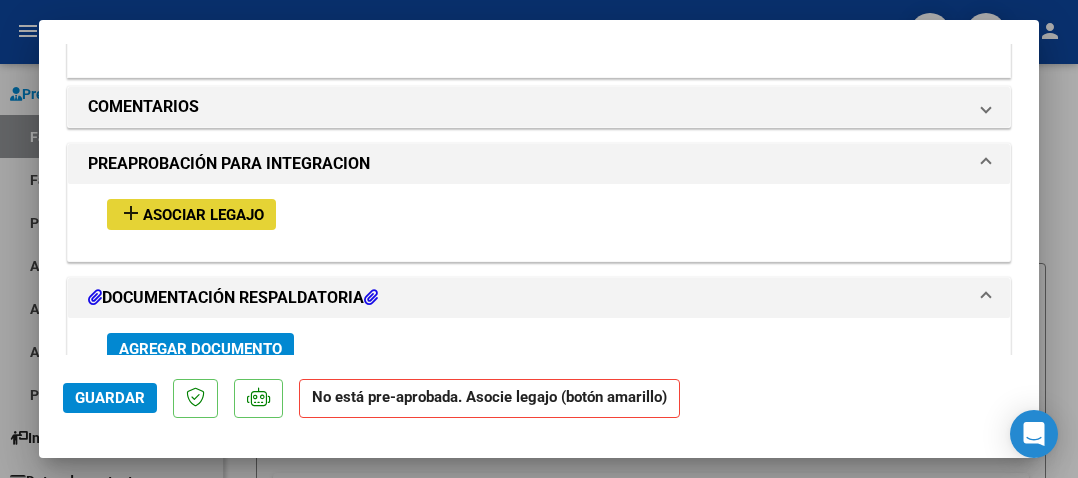 click on "Asociar Legajo" at bounding box center (203, 215) 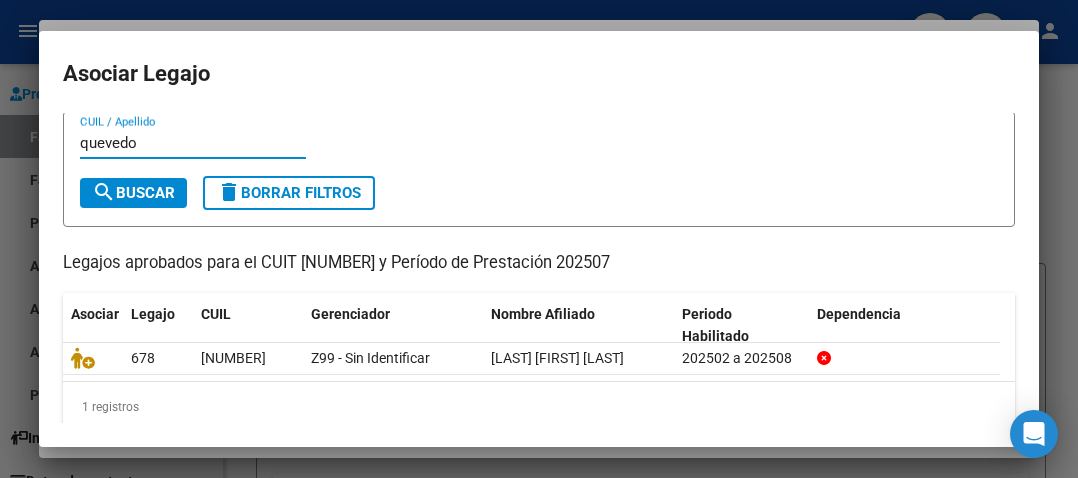scroll, scrollTop: 77, scrollLeft: 0, axis: vertical 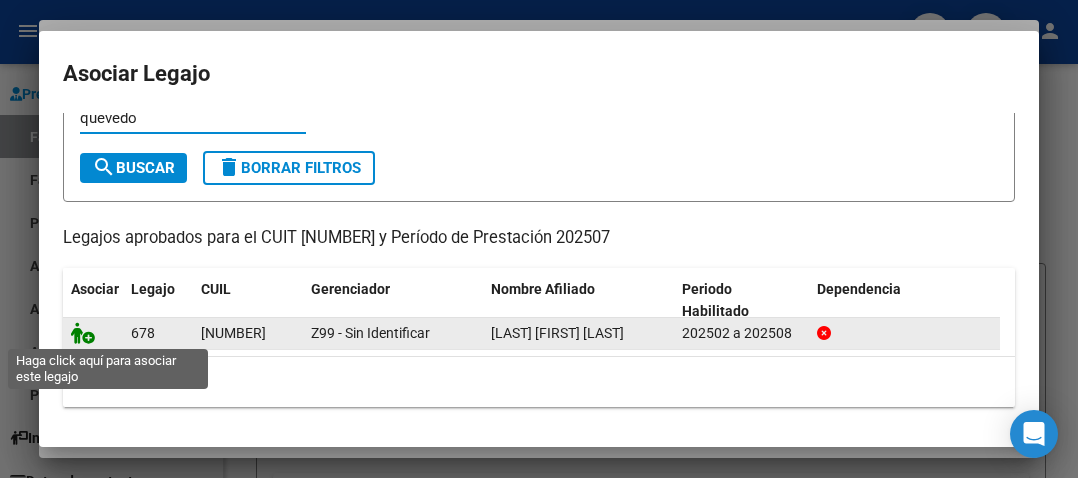 type on "quevedo" 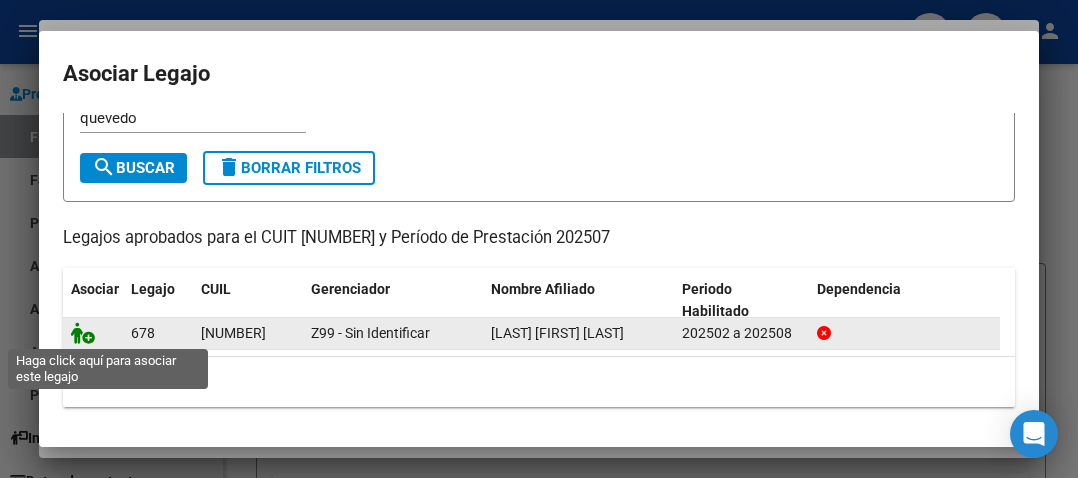 click 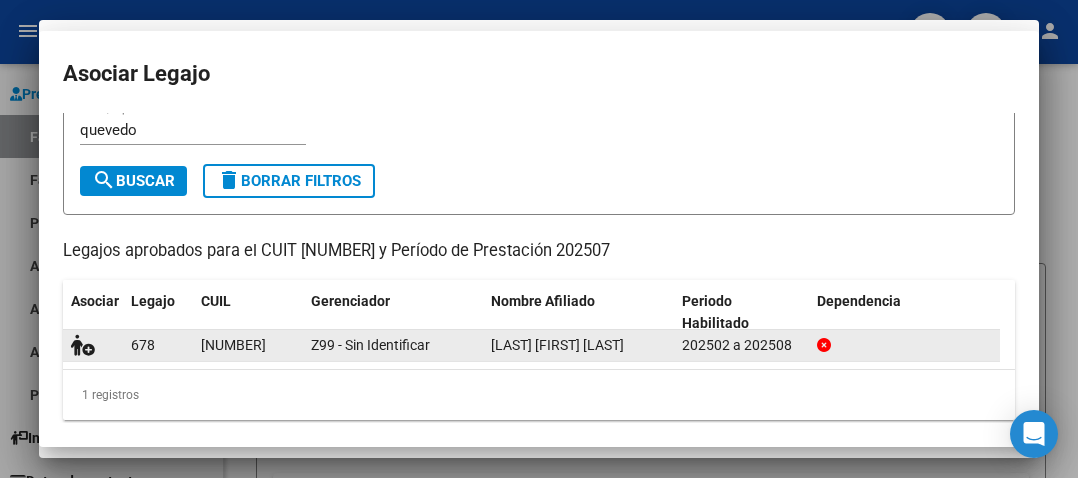 scroll, scrollTop: 1752, scrollLeft: 0, axis: vertical 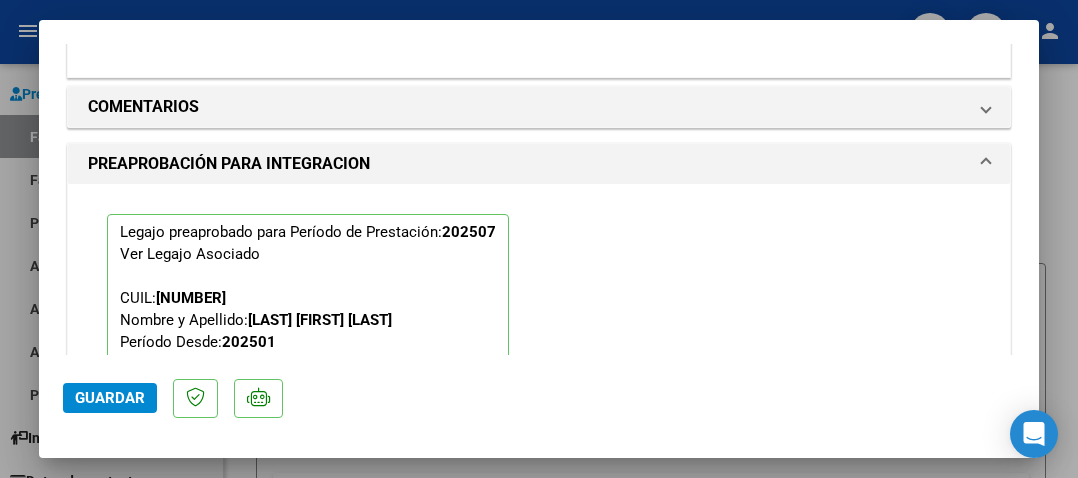 click on "Guardar" 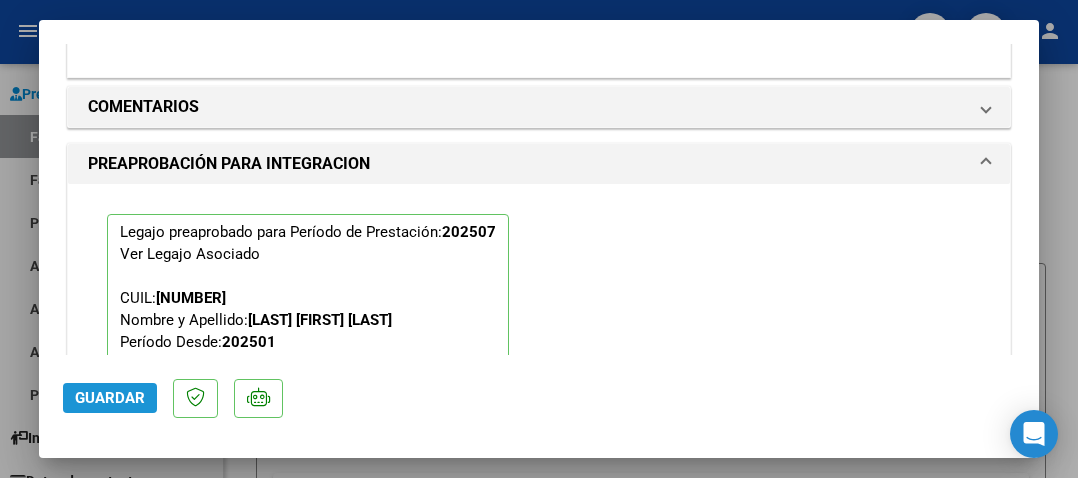 click on "Guardar" 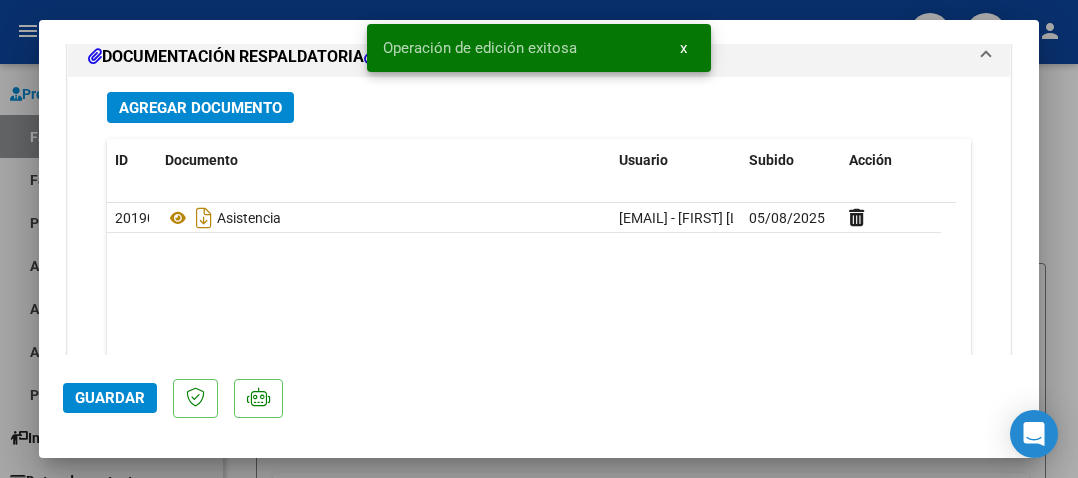 scroll, scrollTop: 2399, scrollLeft: 0, axis: vertical 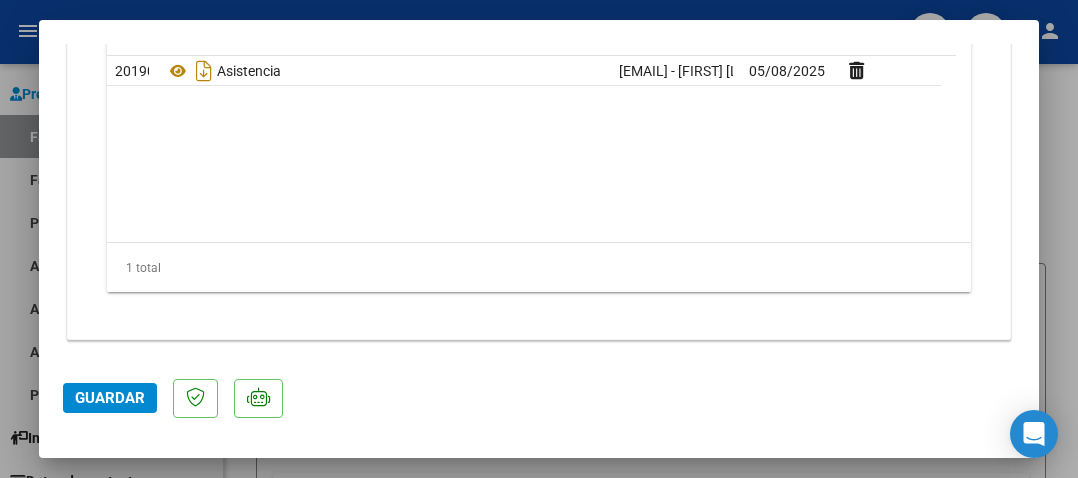 click on "Guardar" 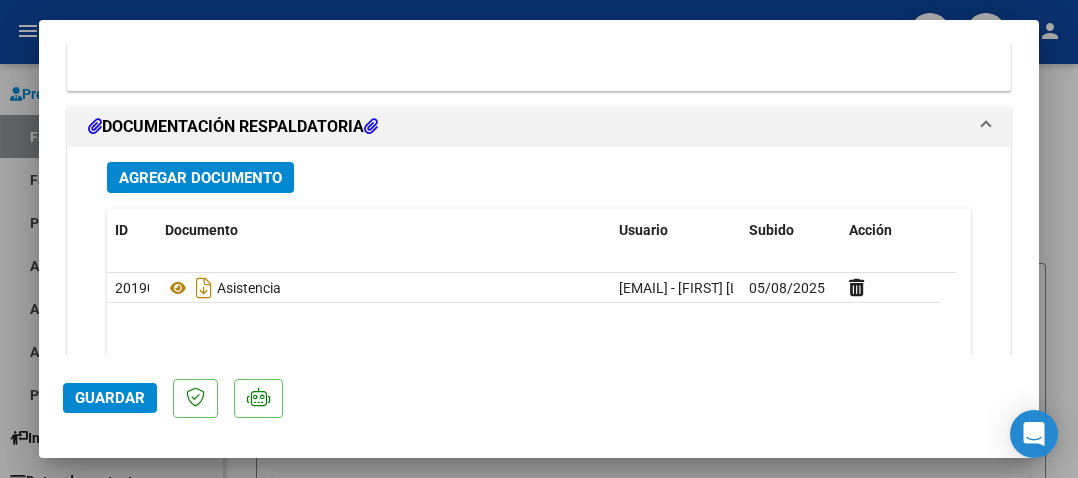 scroll, scrollTop: 1799, scrollLeft: 0, axis: vertical 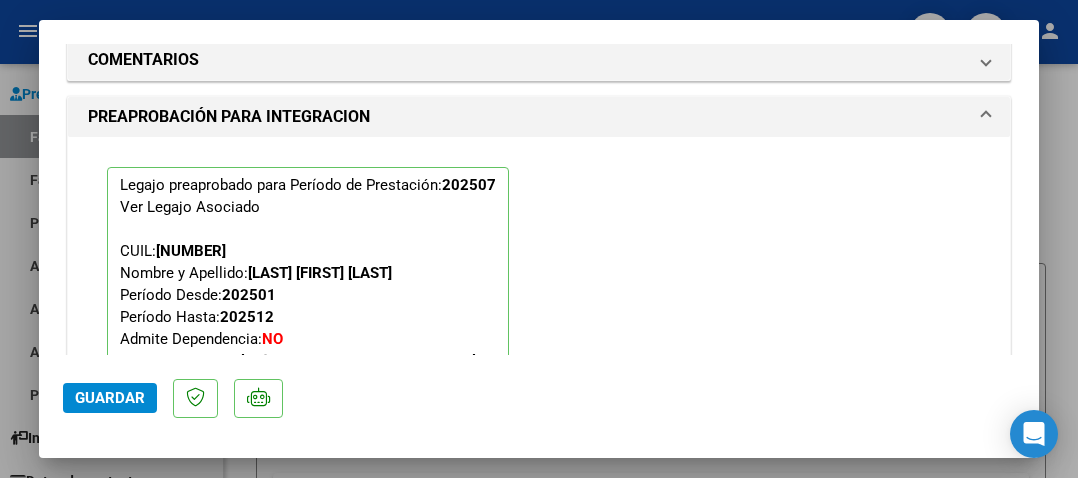 type 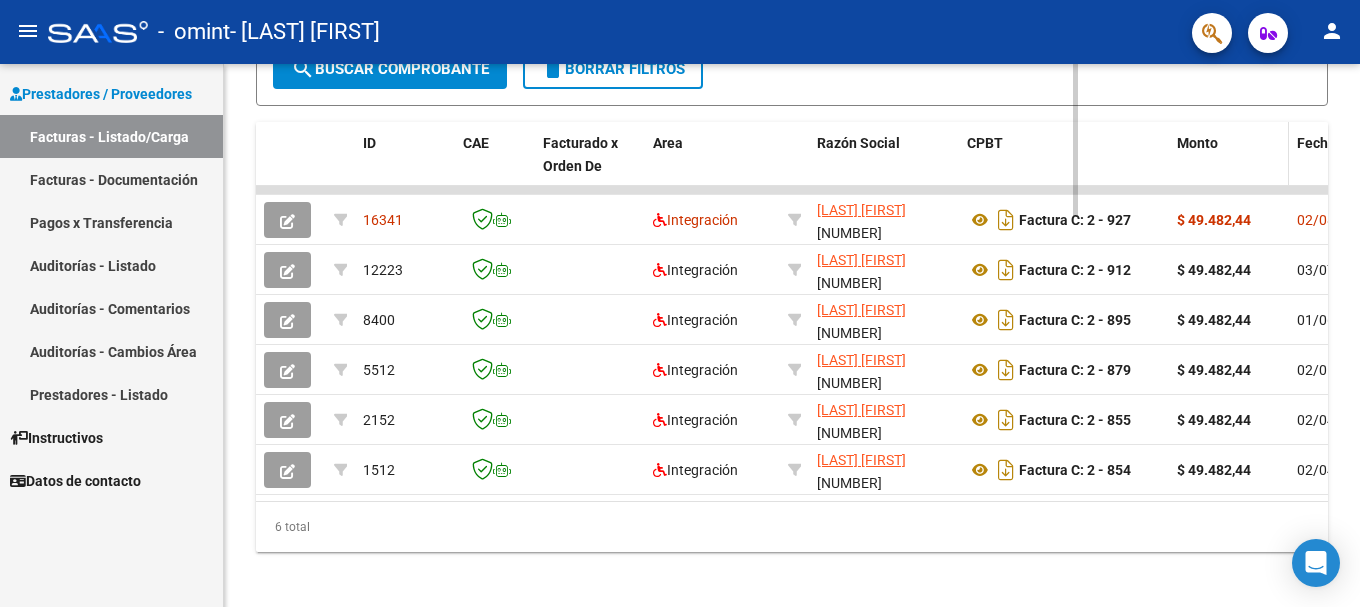 scroll, scrollTop: 434, scrollLeft: 0, axis: vertical 